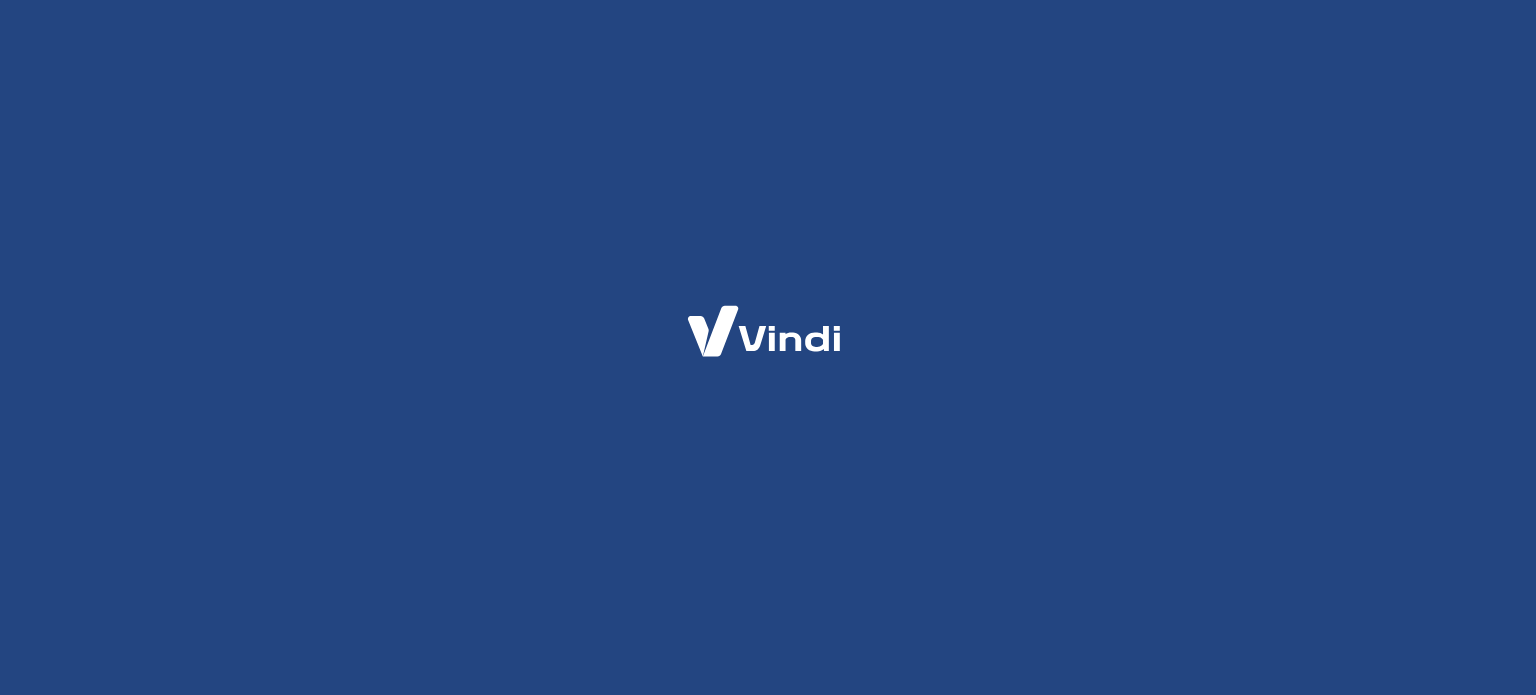 scroll, scrollTop: 0, scrollLeft: 0, axis: both 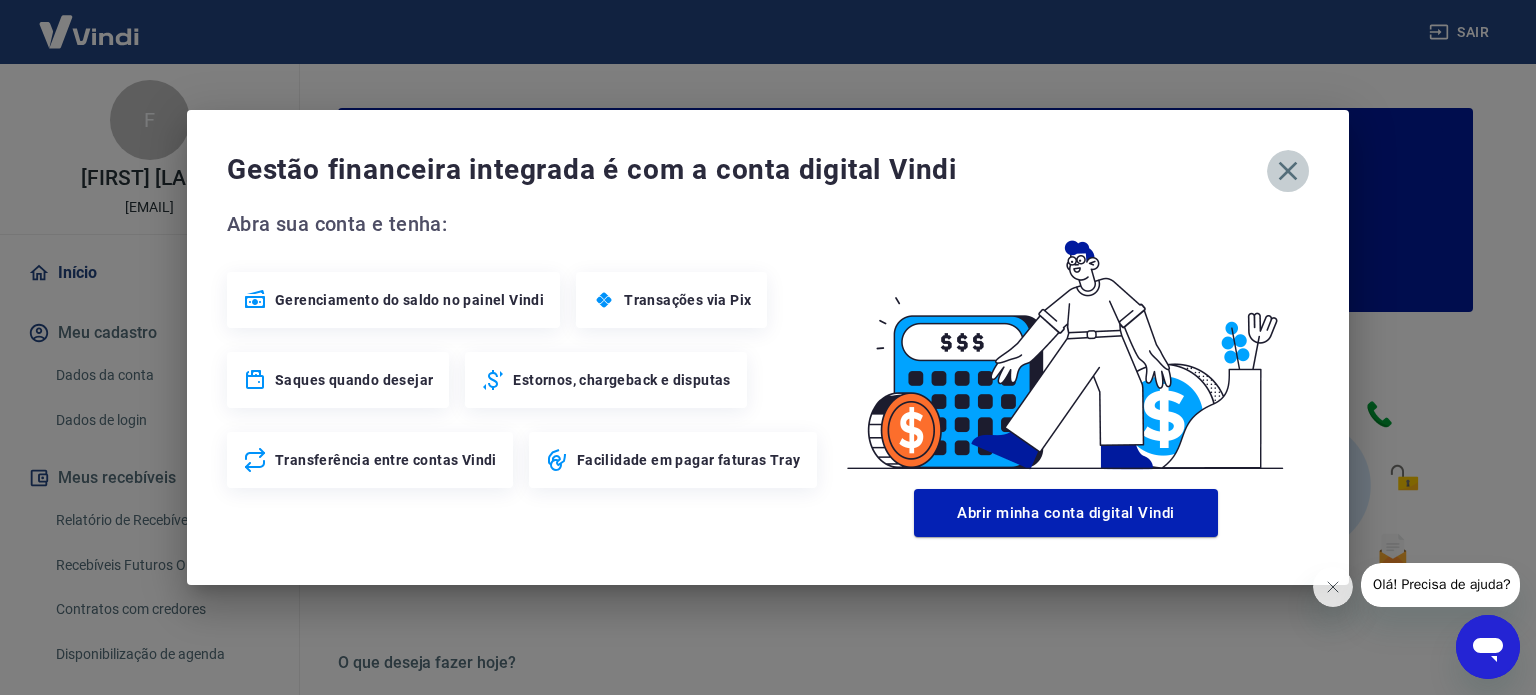 click 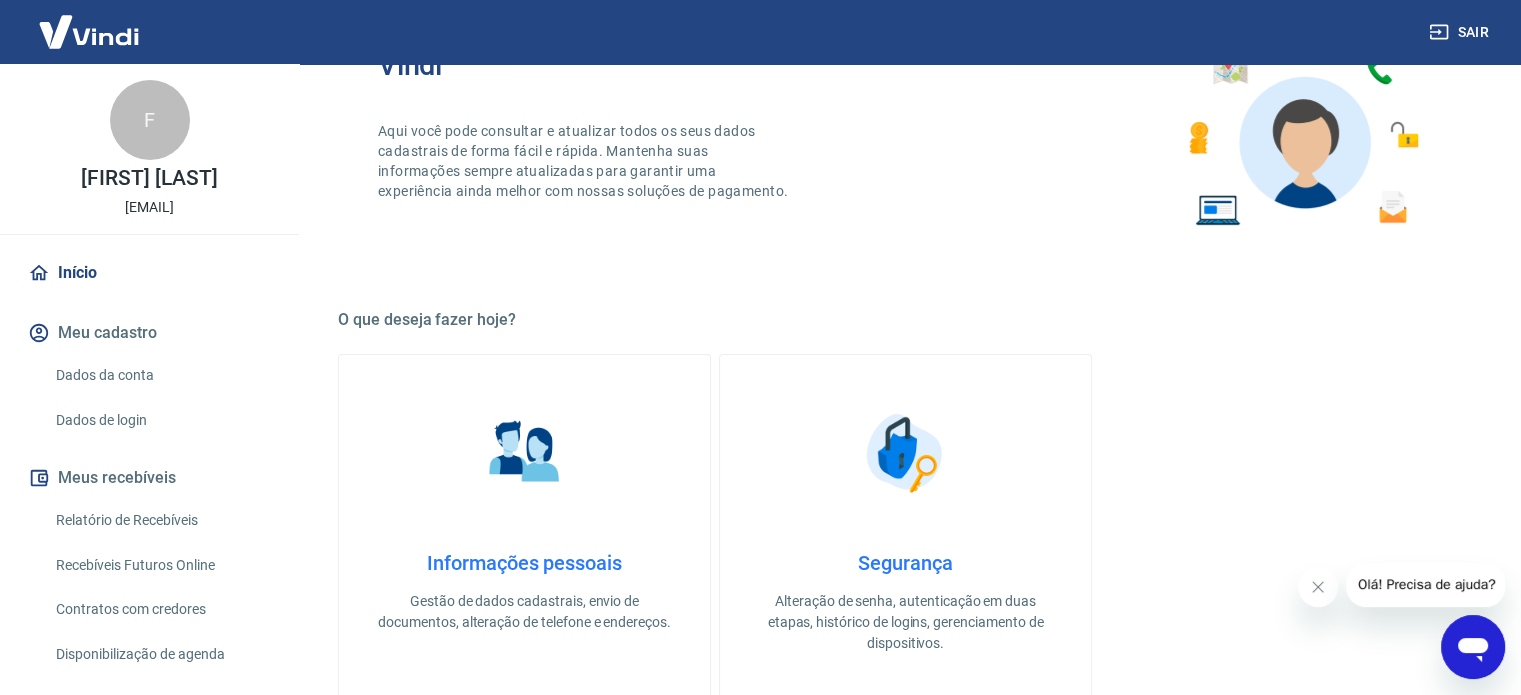 scroll, scrollTop: 332, scrollLeft: 0, axis: vertical 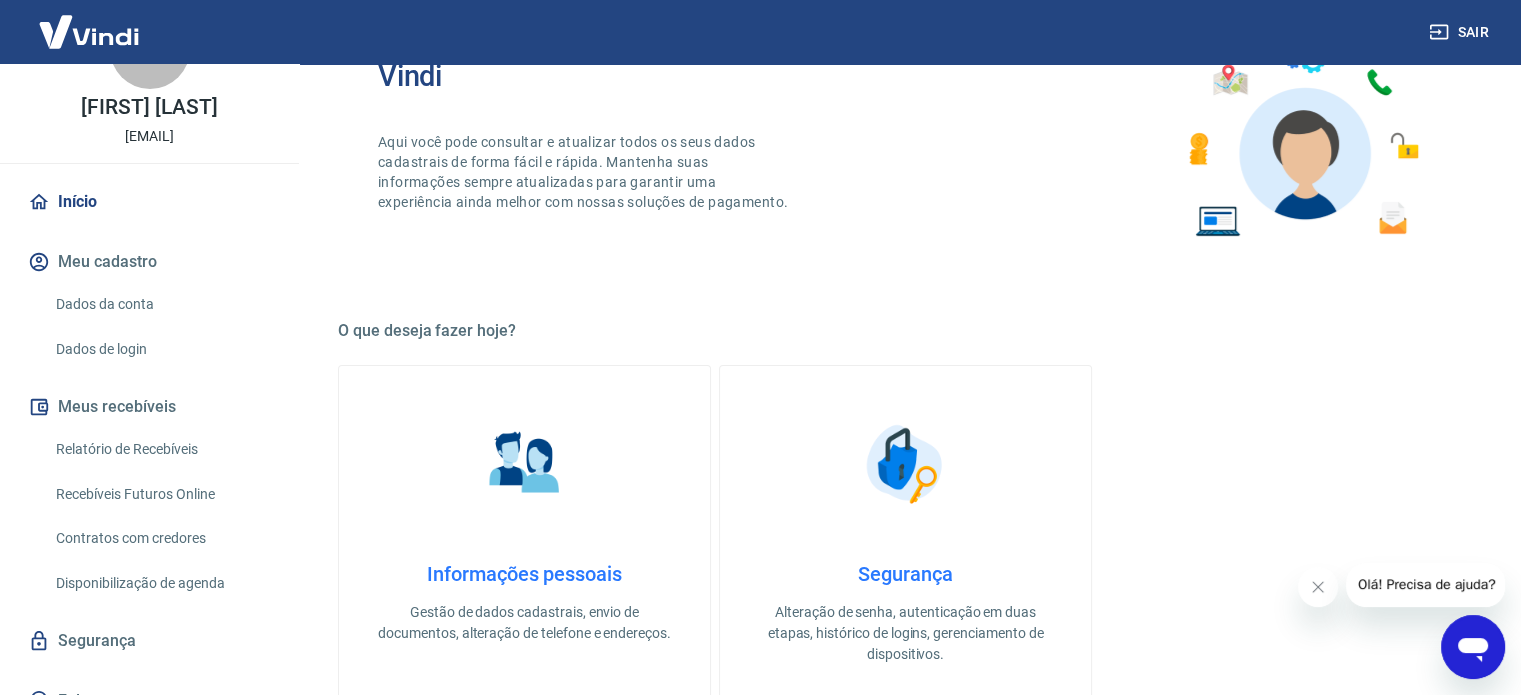 click on "Relatório de Recebíveis" at bounding box center [161, 449] 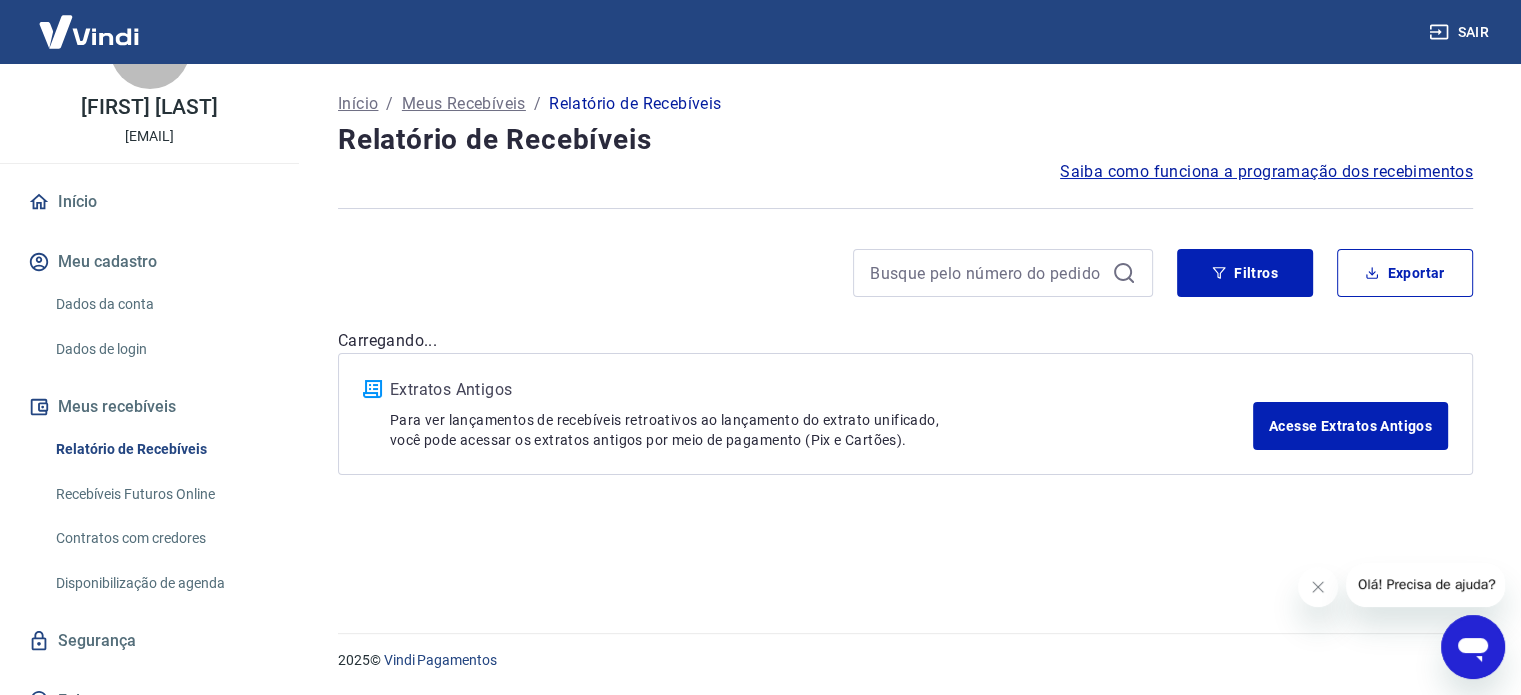 scroll, scrollTop: 0, scrollLeft: 0, axis: both 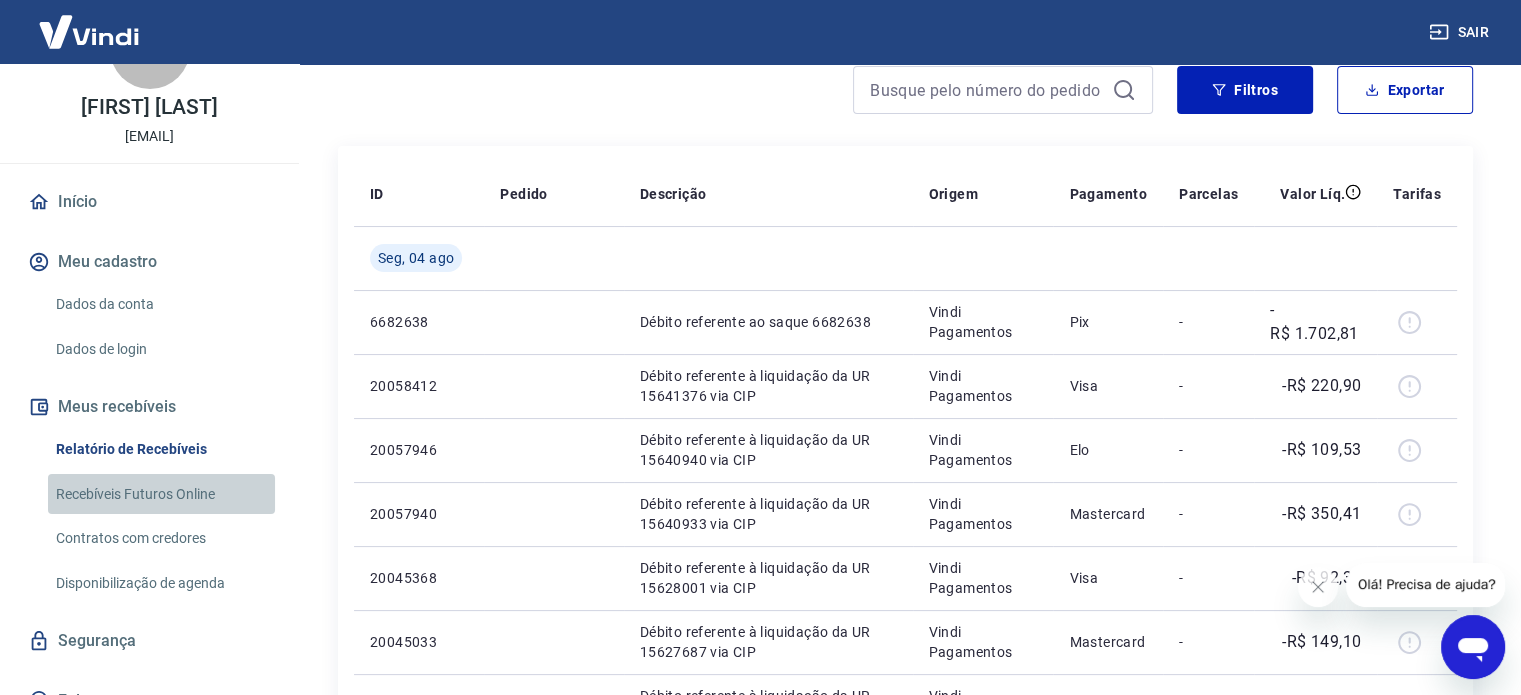 click on "Recebíveis Futuros Online" at bounding box center (161, 494) 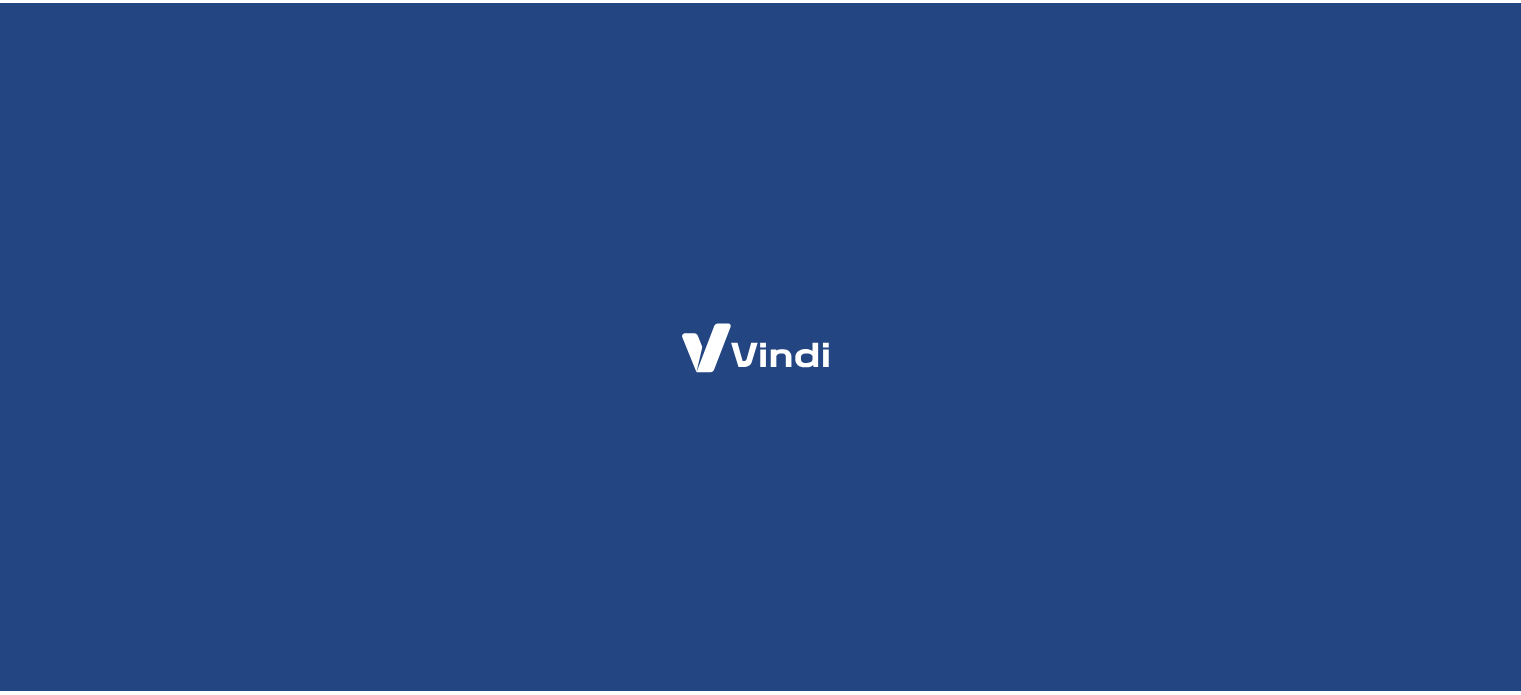 scroll, scrollTop: 0, scrollLeft: 0, axis: both 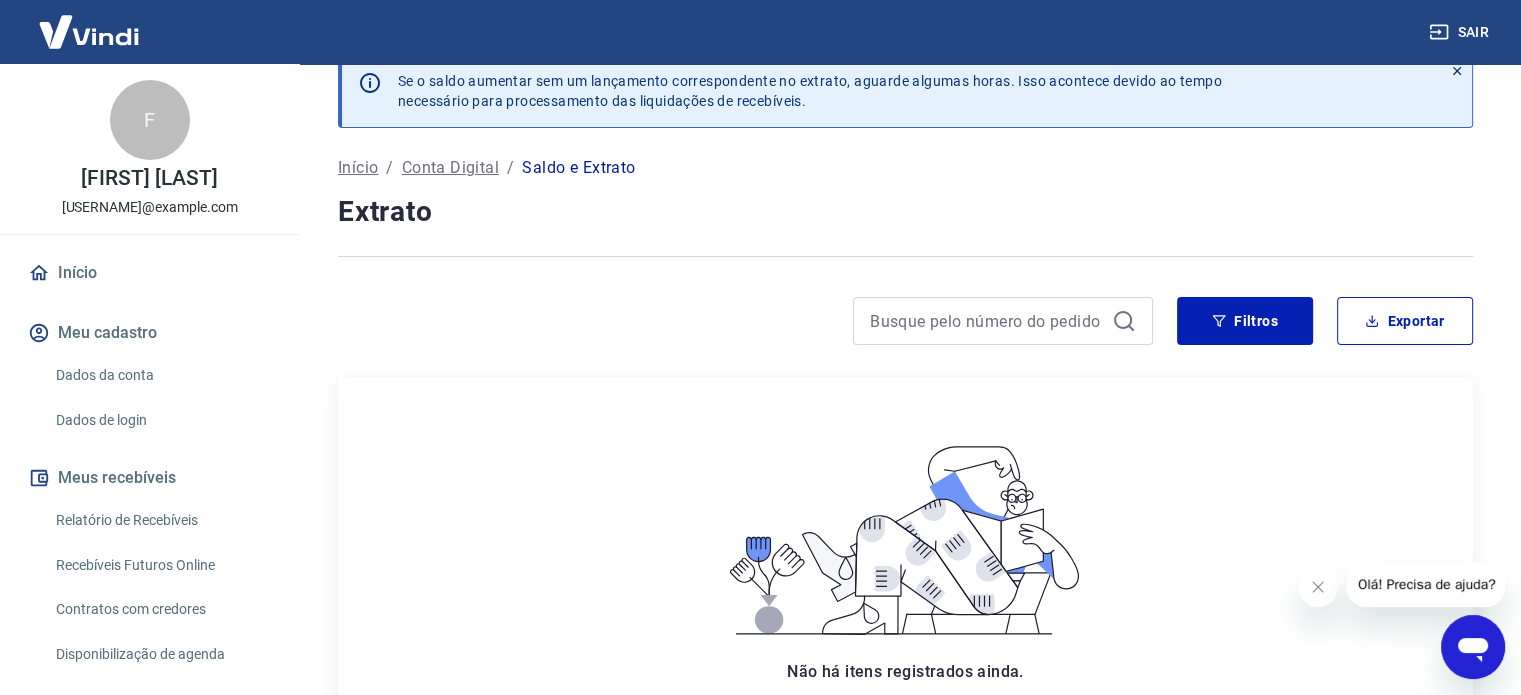 click on "Conta Digital" at bounding box center [450, 168] 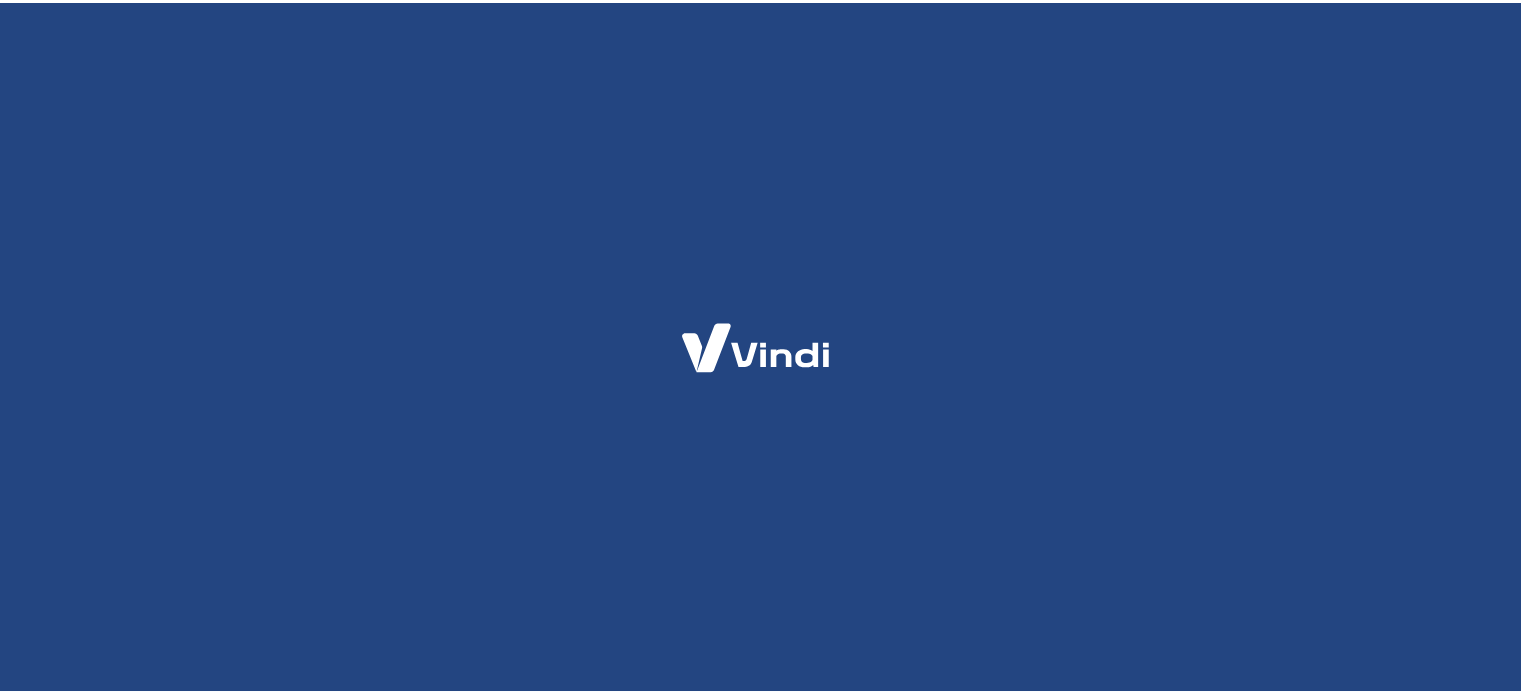 scroll, scrollTop: 0, scrollLeft: 0, axis: both 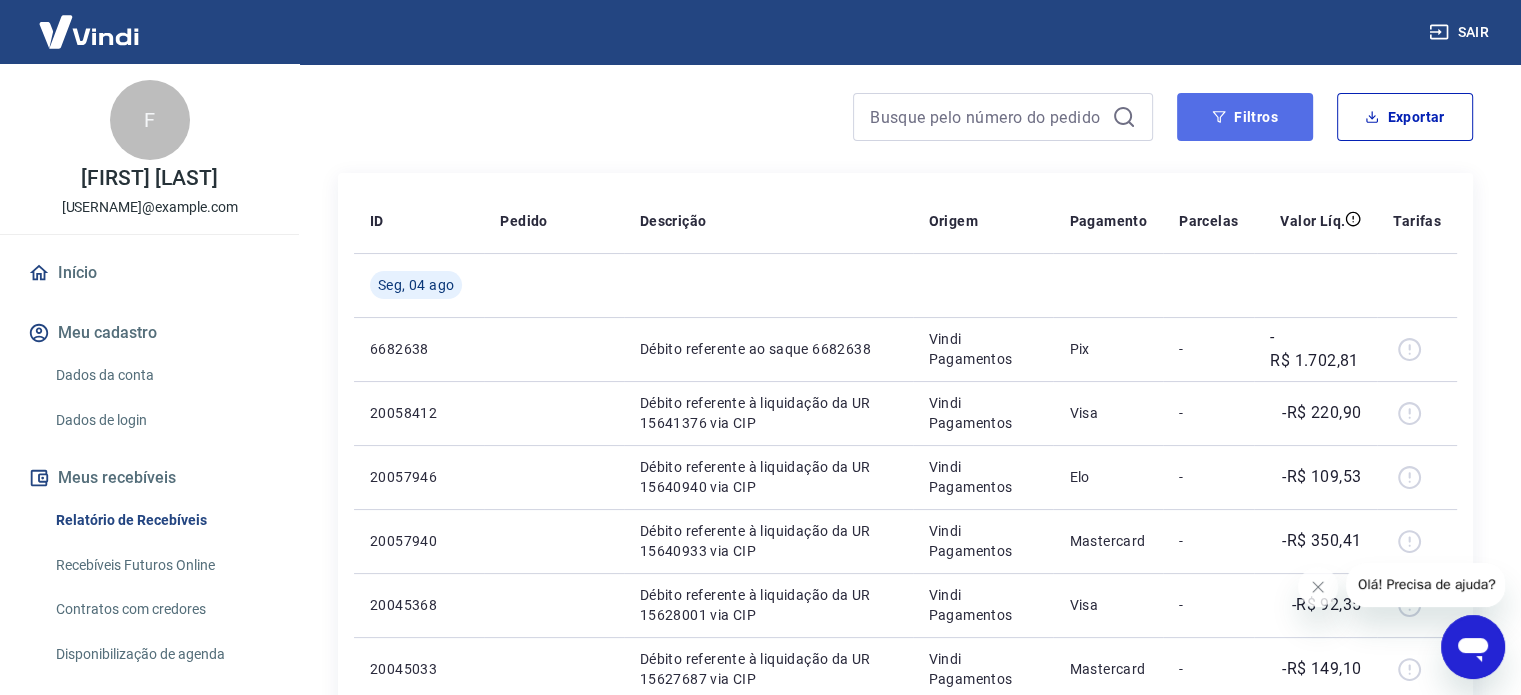 click on "Filtros" at bounding box center [1245, 117] 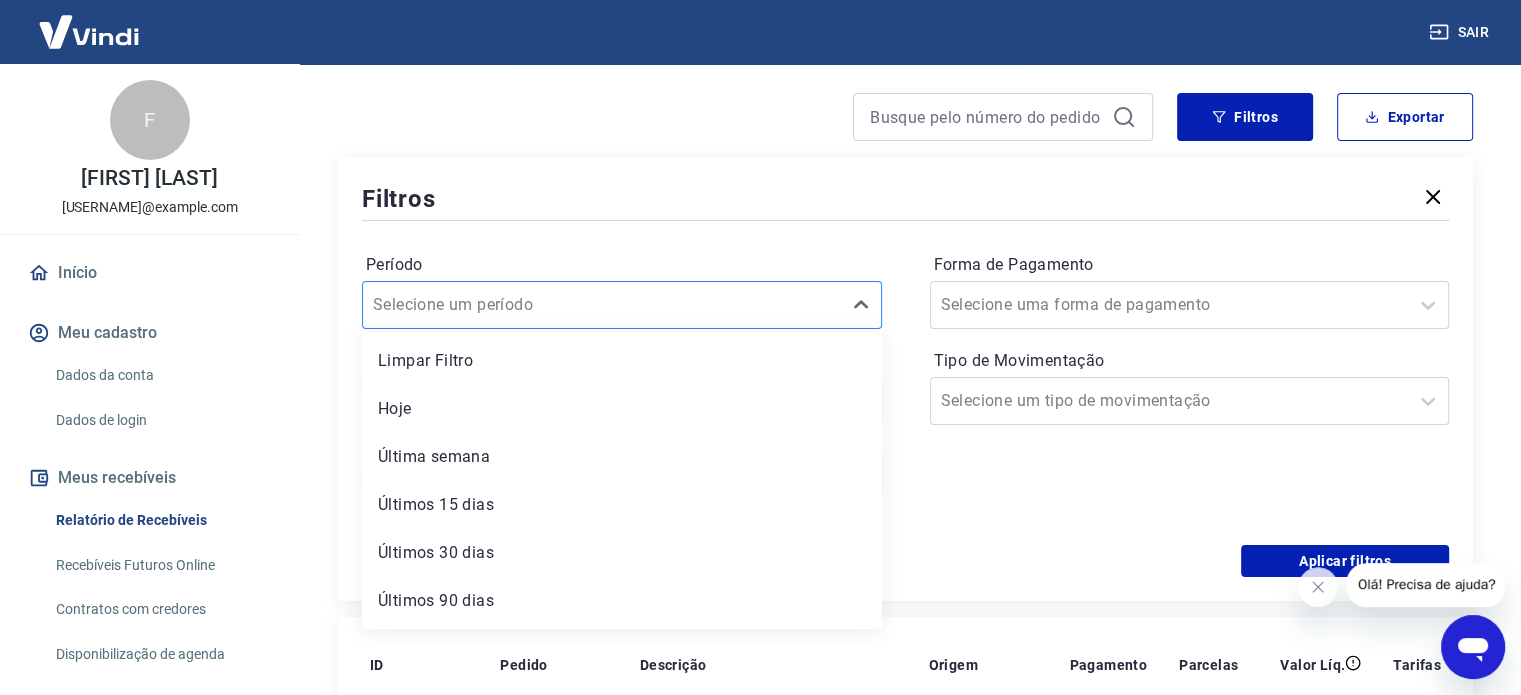 click at bounding box center (602, 305) 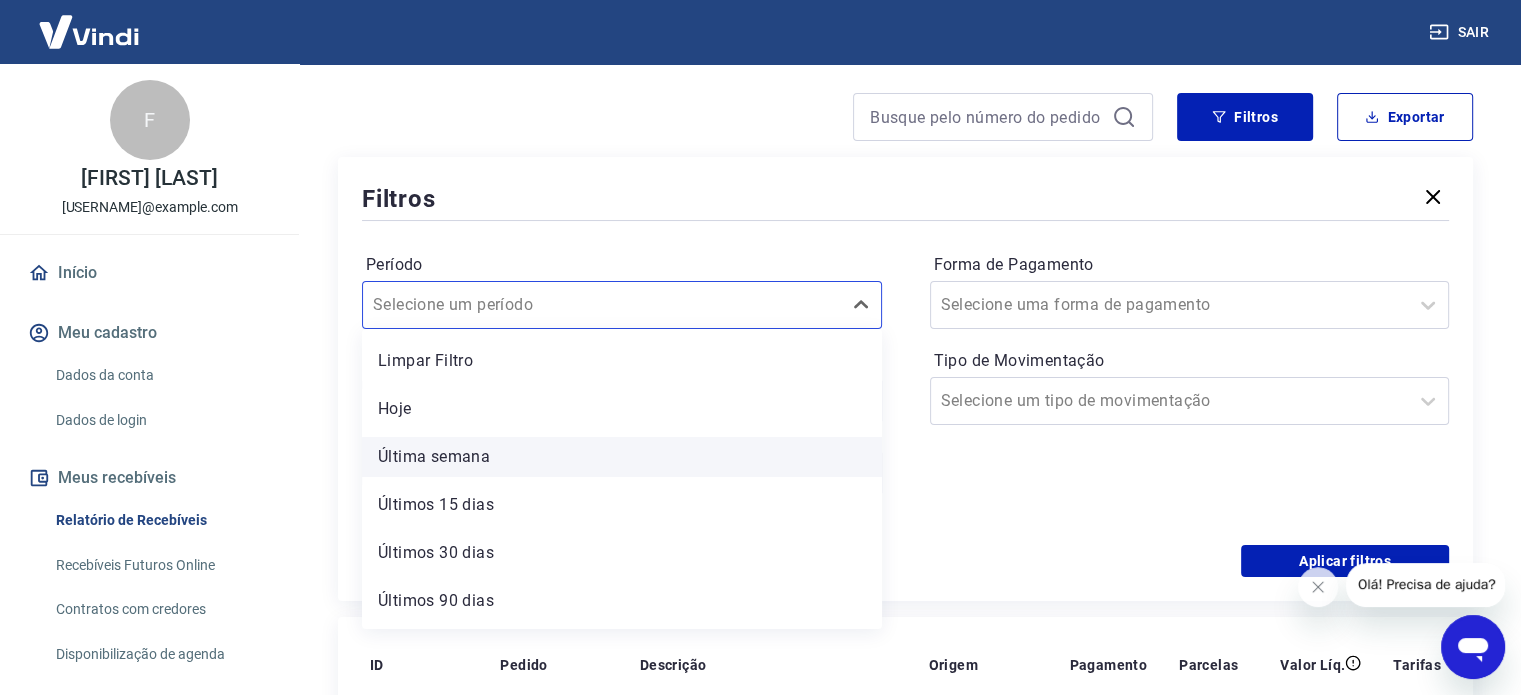 click on "Última semana" at bounding box center (622, 457) 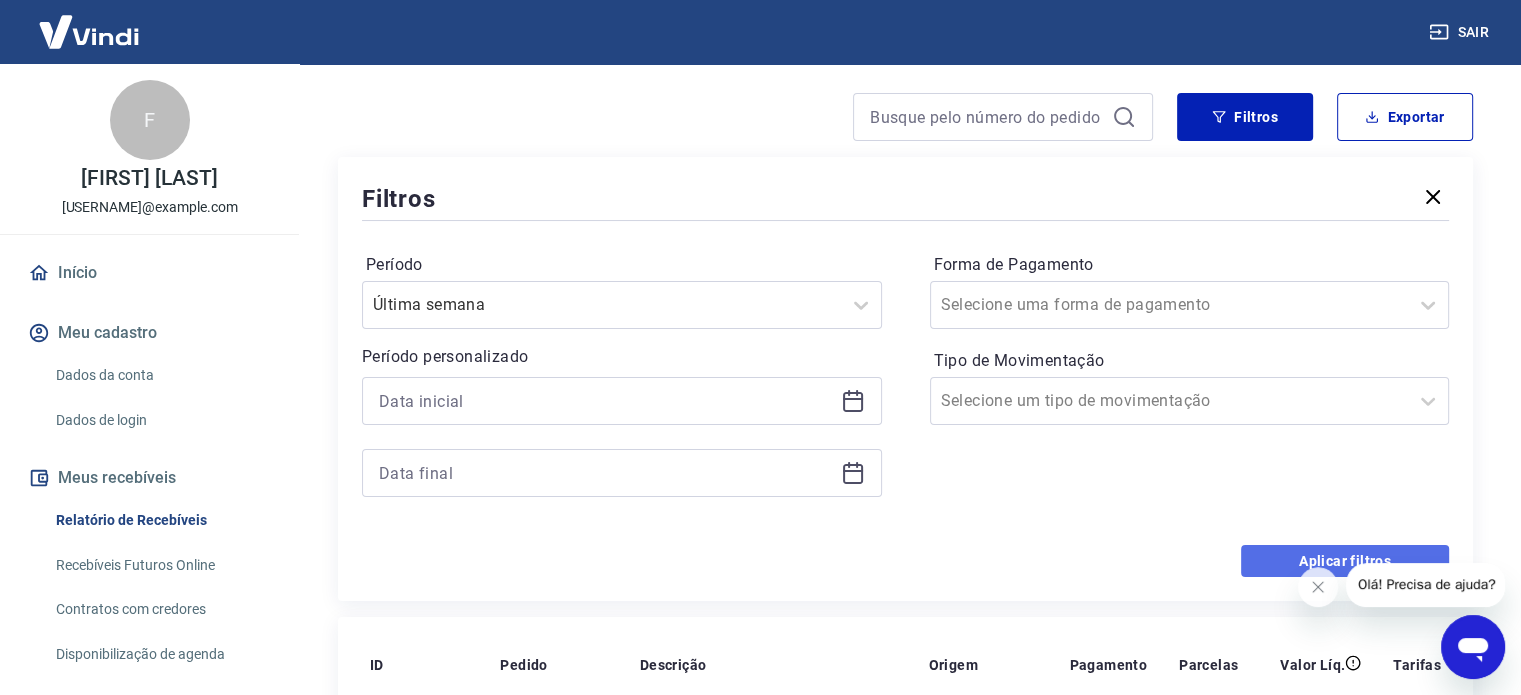 click on "Aplicar filtros" at bounding box center (1345, 561) 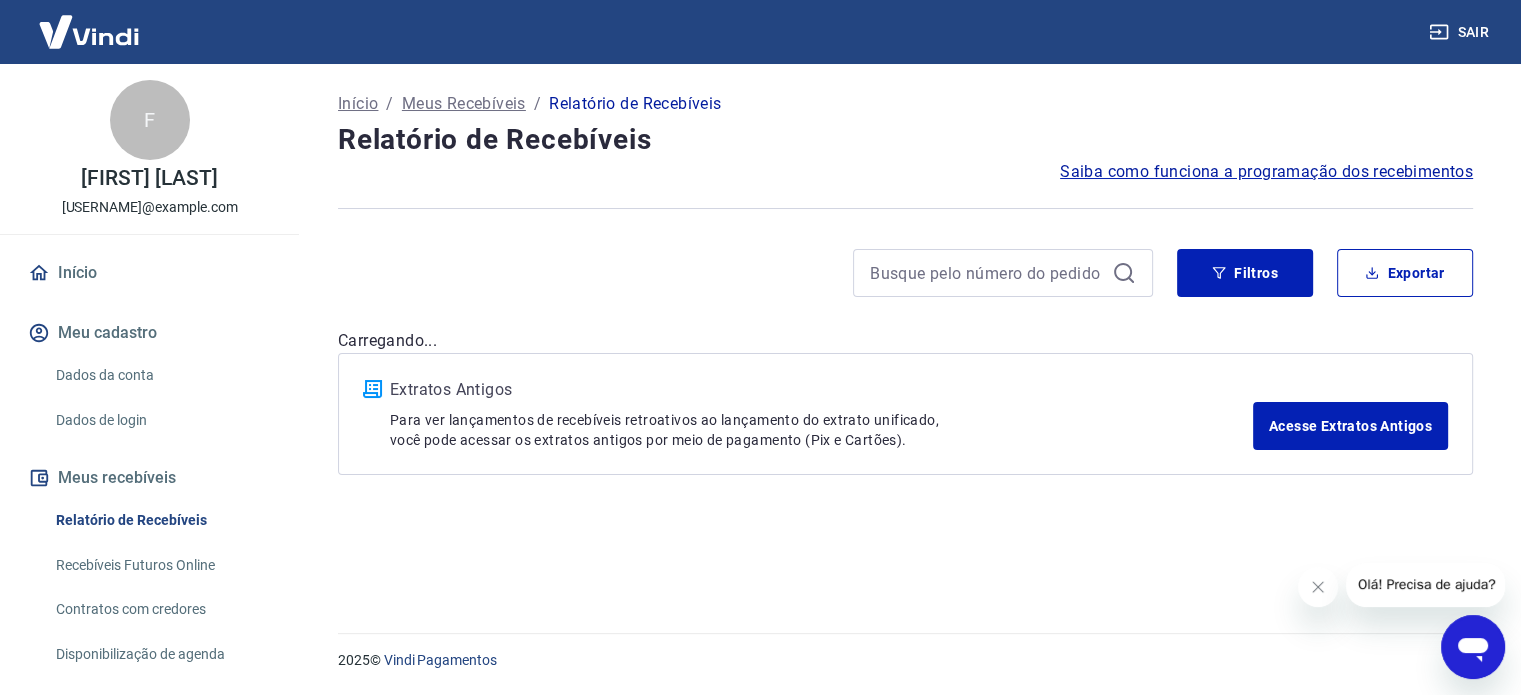 scroll, scrollTop: 0, scrollLeft: 0, axis: both 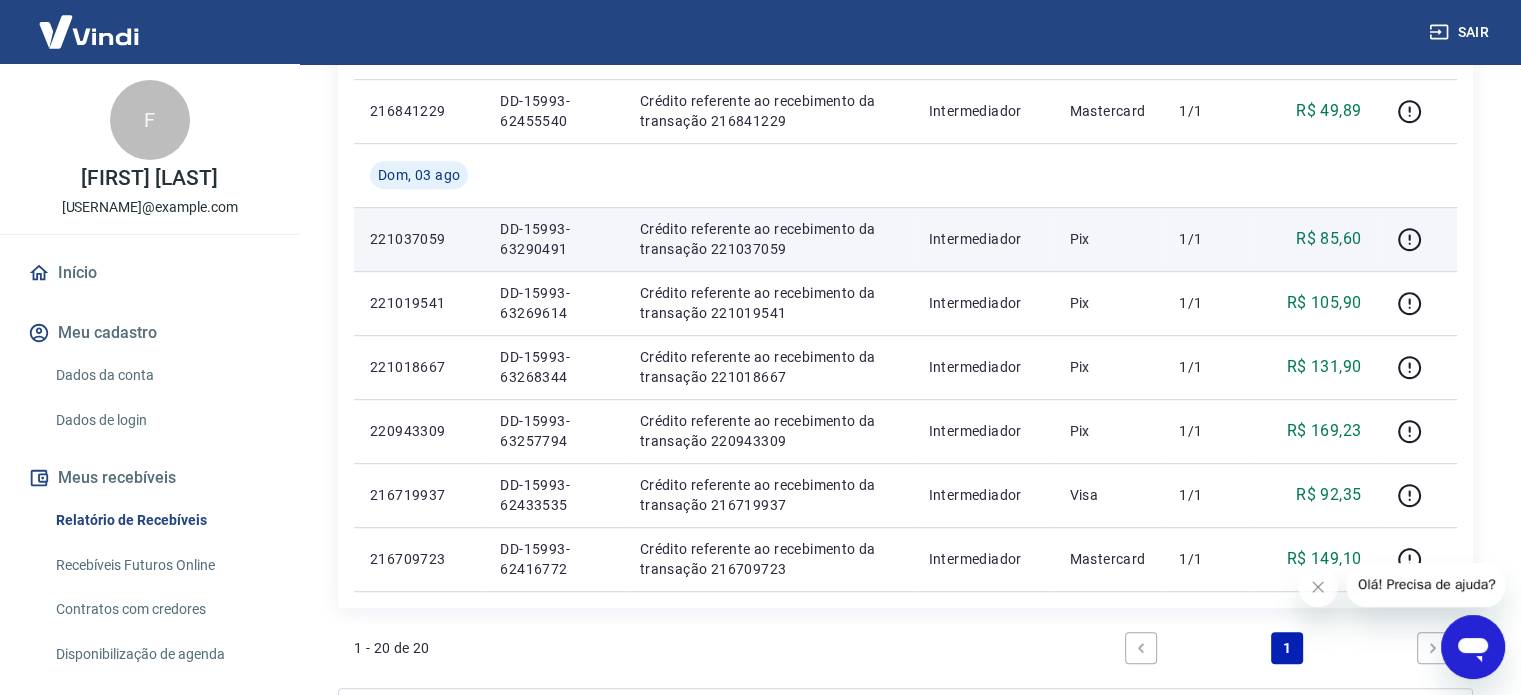 click on "Intermediador" at bounding box center (983, 239) 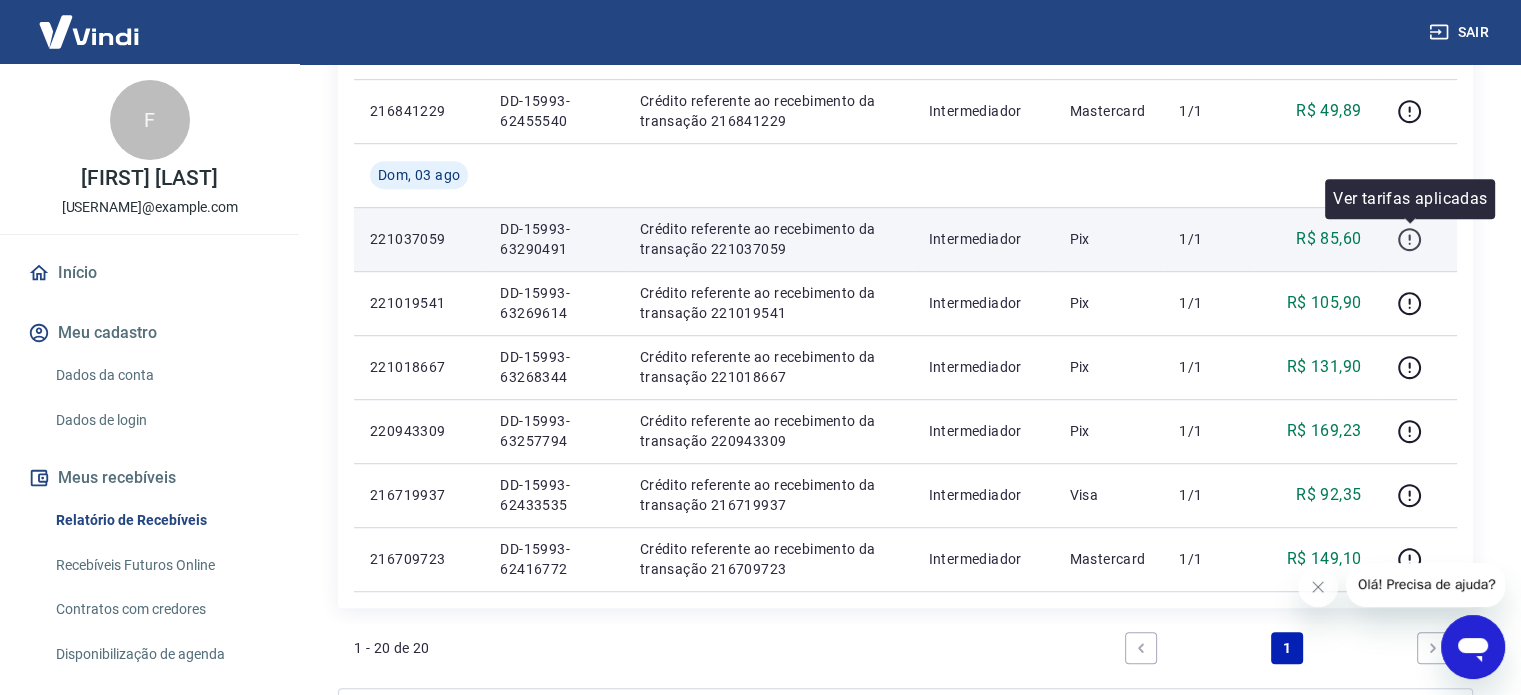 click 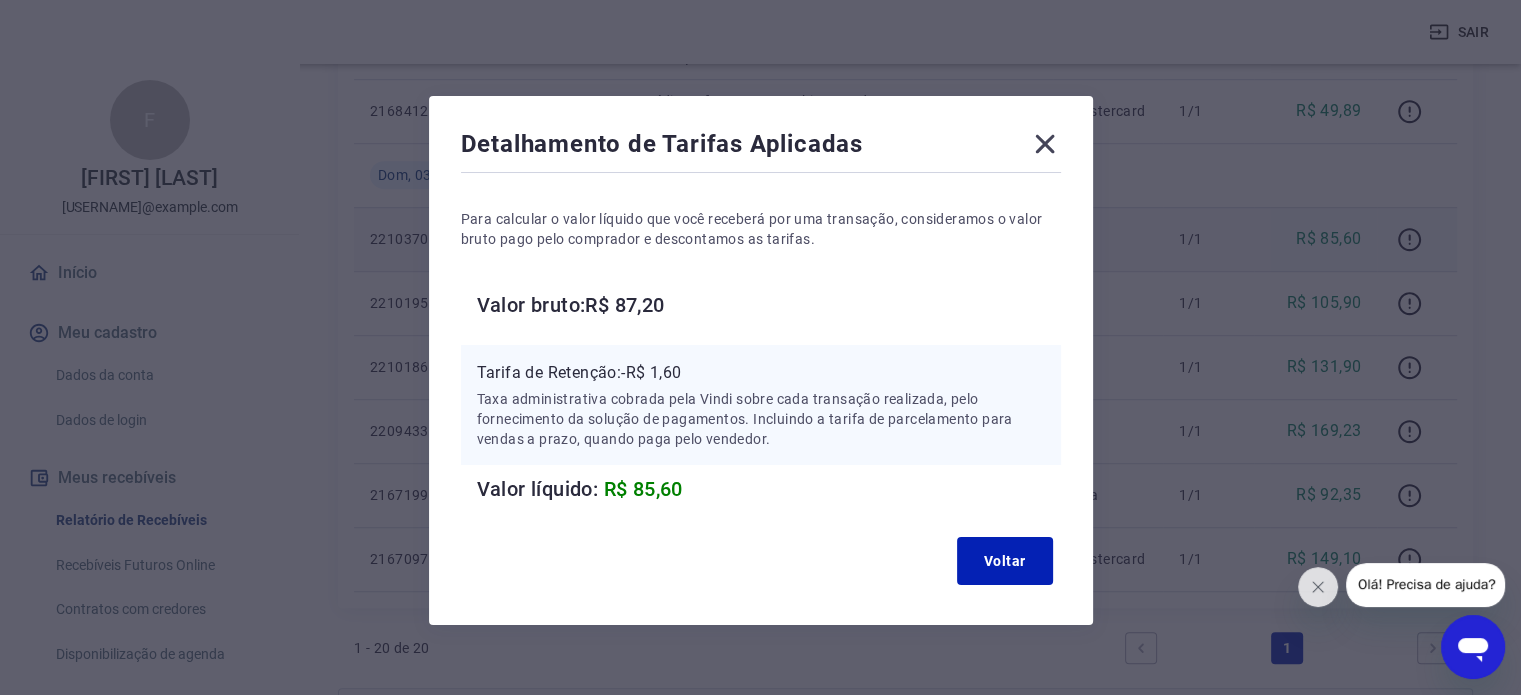click 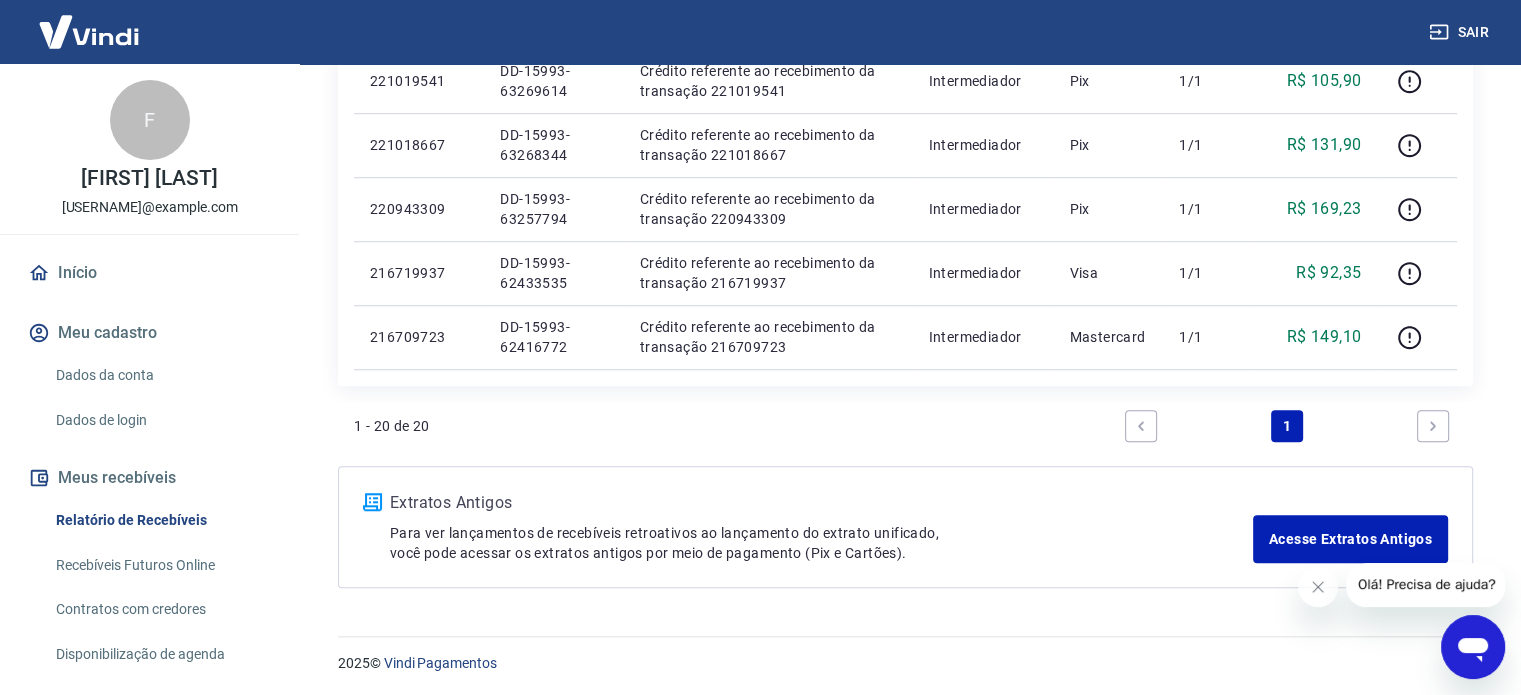 scroll, scrollTop: 1449, scrollLeft: 0, axis: vertical 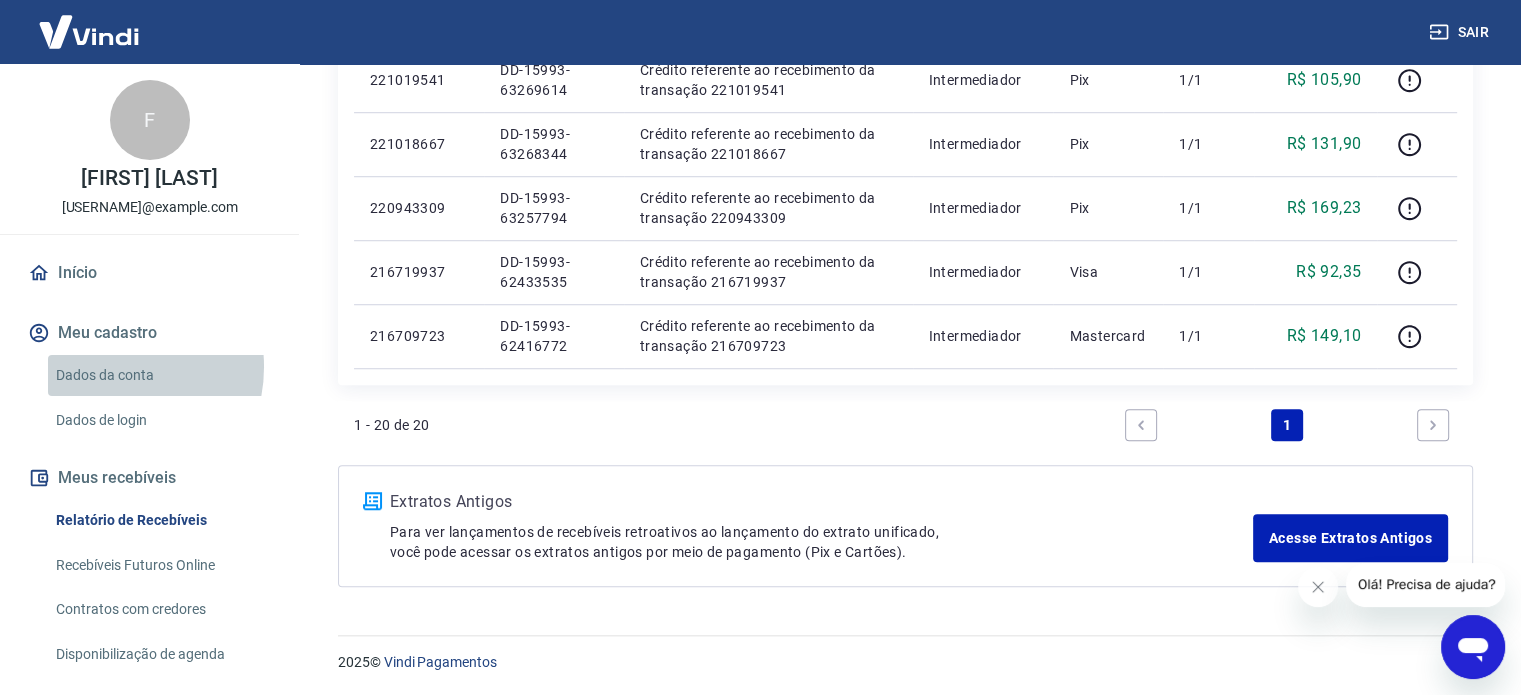 click on "Dados da conta" at bounding box center (161, 375) 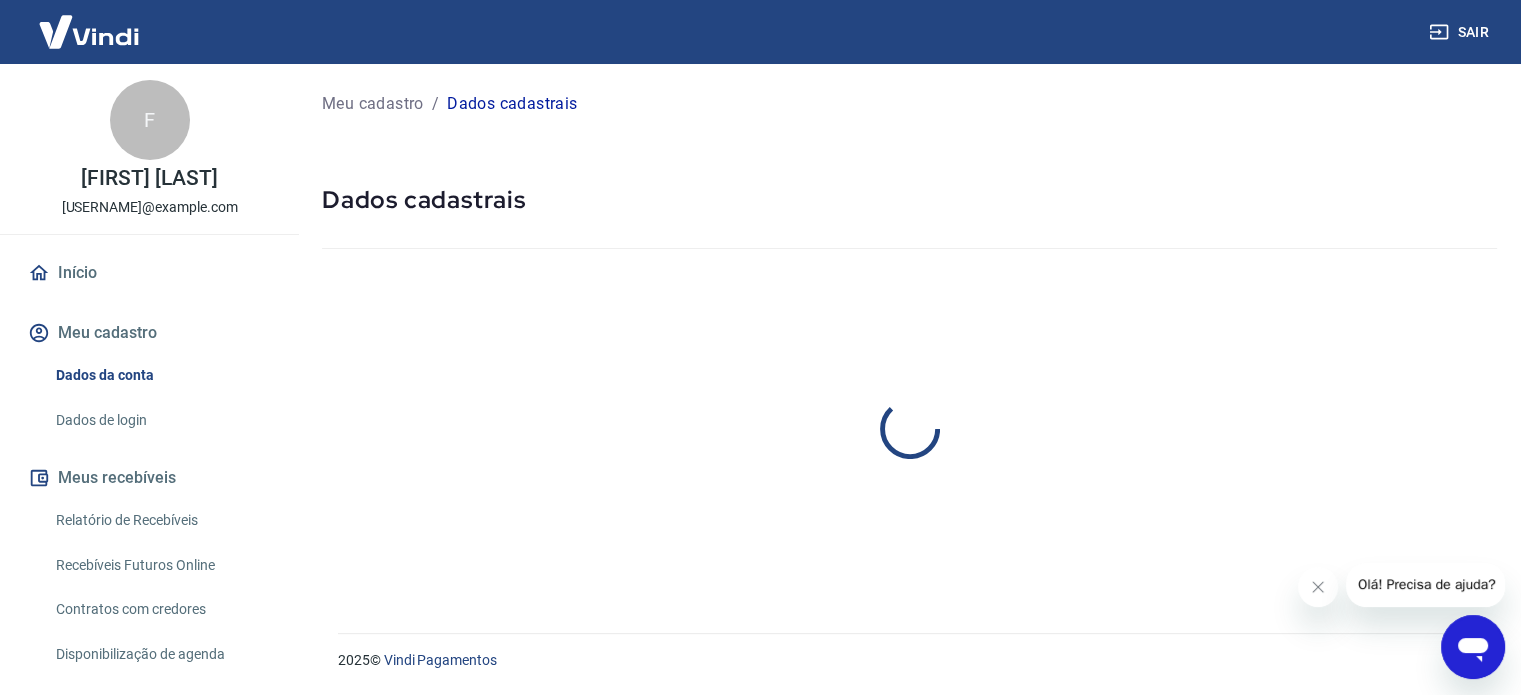 scroll, scrollTop: 0, scrollLeft: 0, axis: both 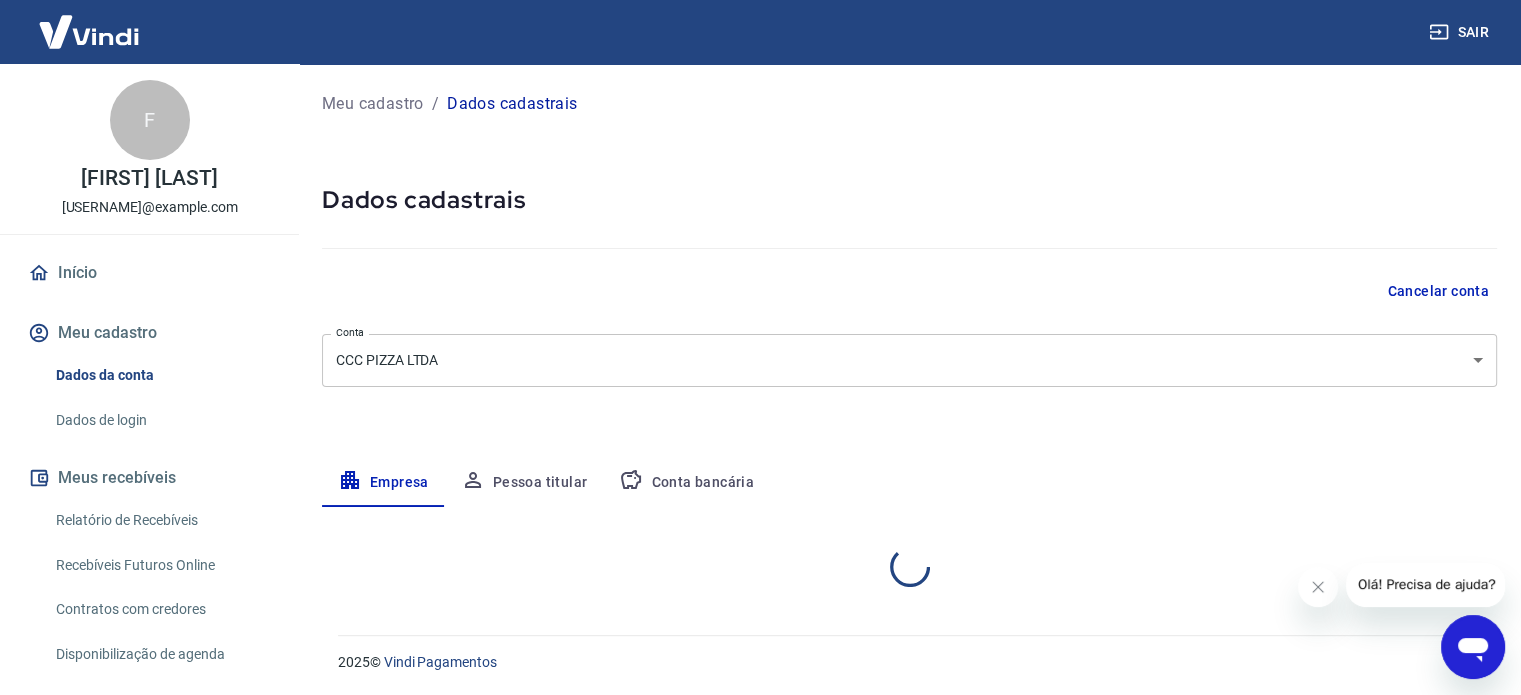 select on "RJ" 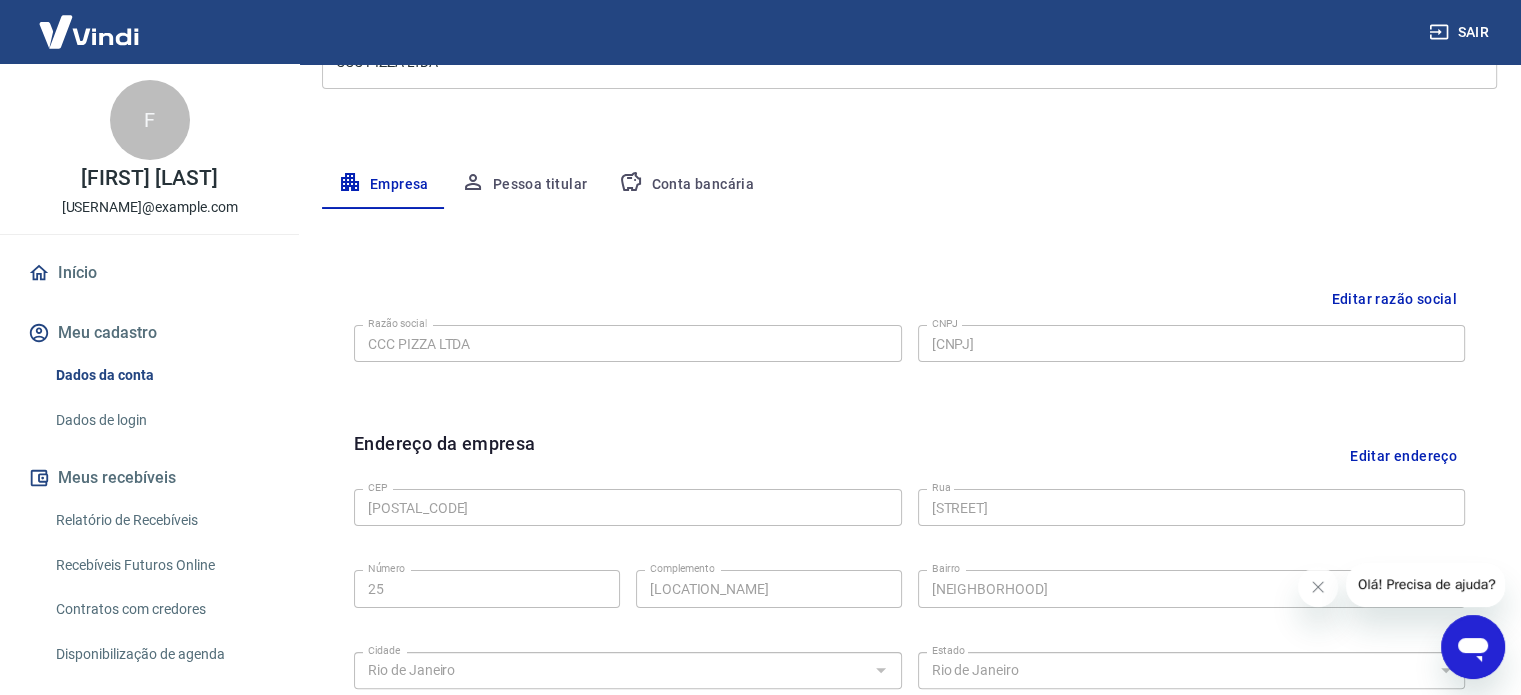 scroll, scrollTop: 308, scrollLeft: 0, axis: vertical 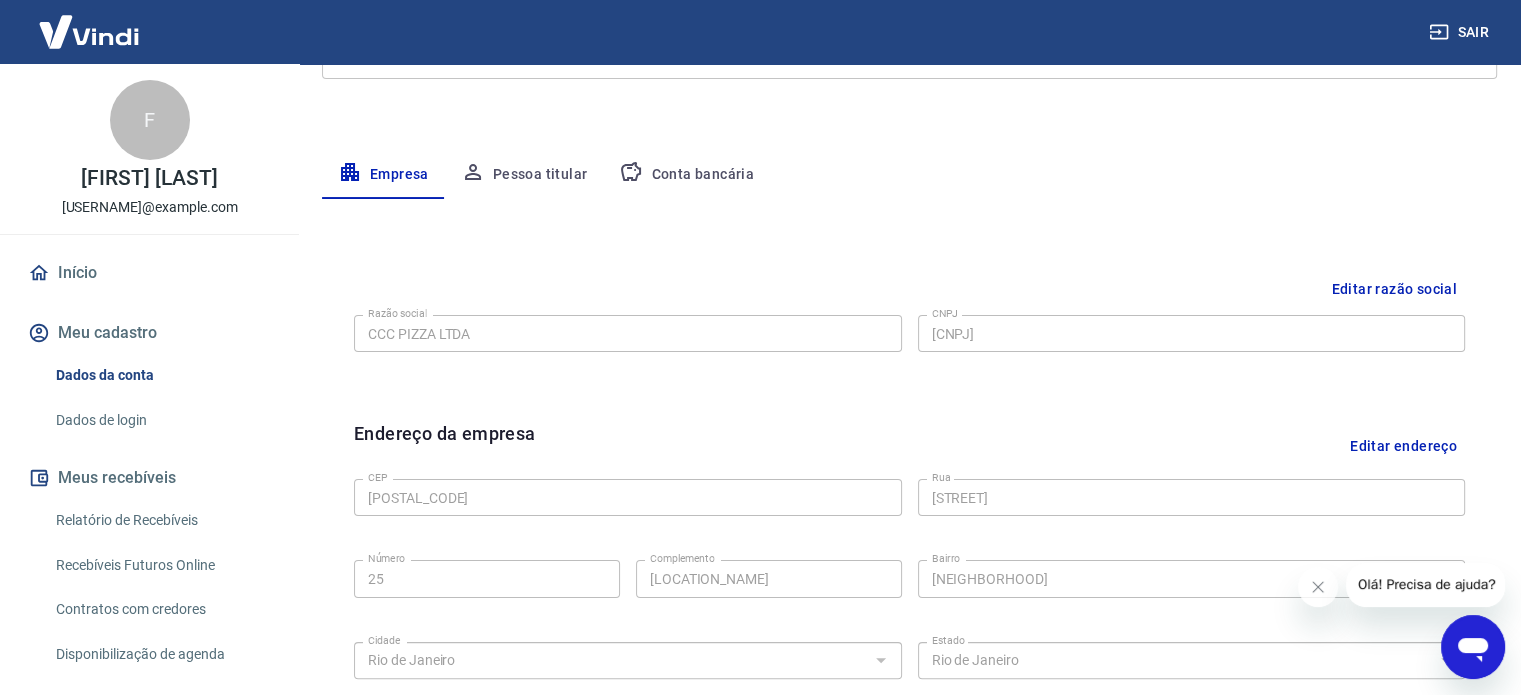 click on "Conta bancária" at bounding box center [686, 175] 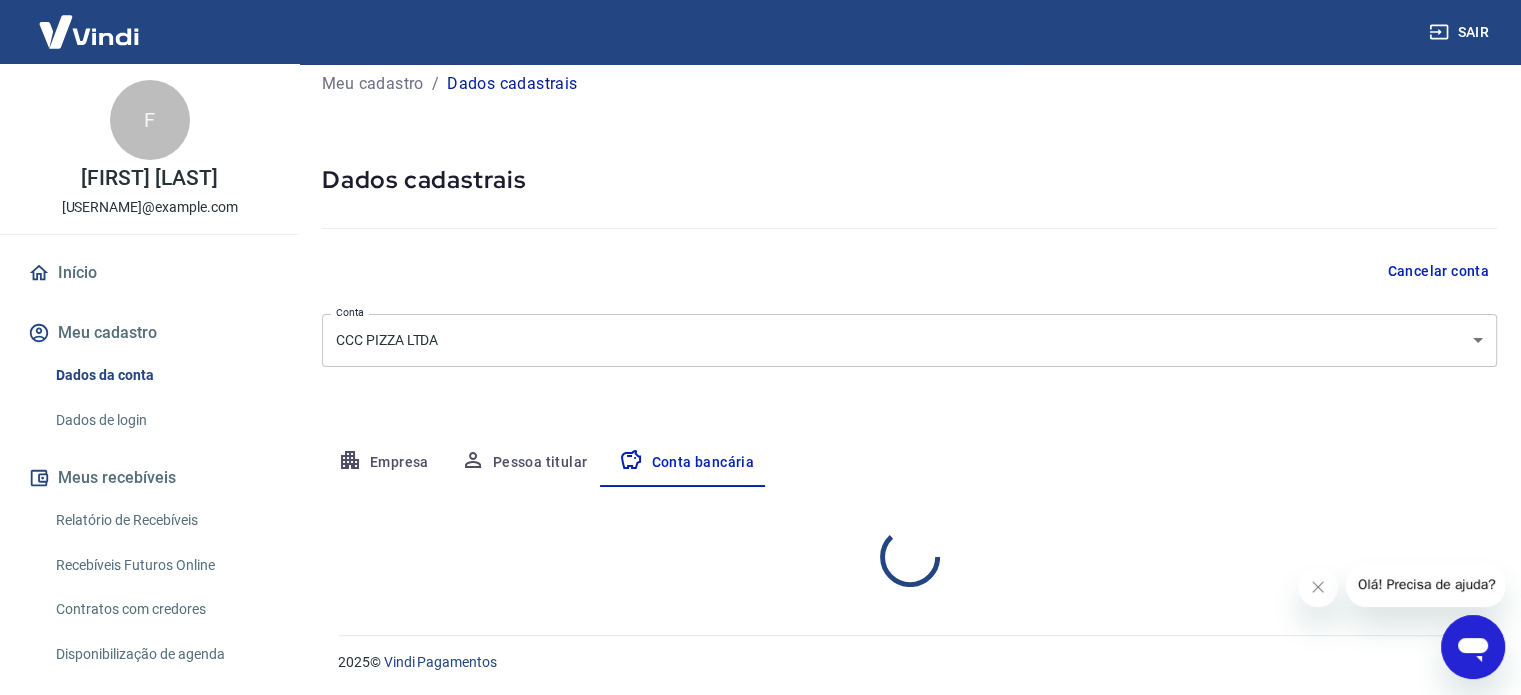 select on "1" 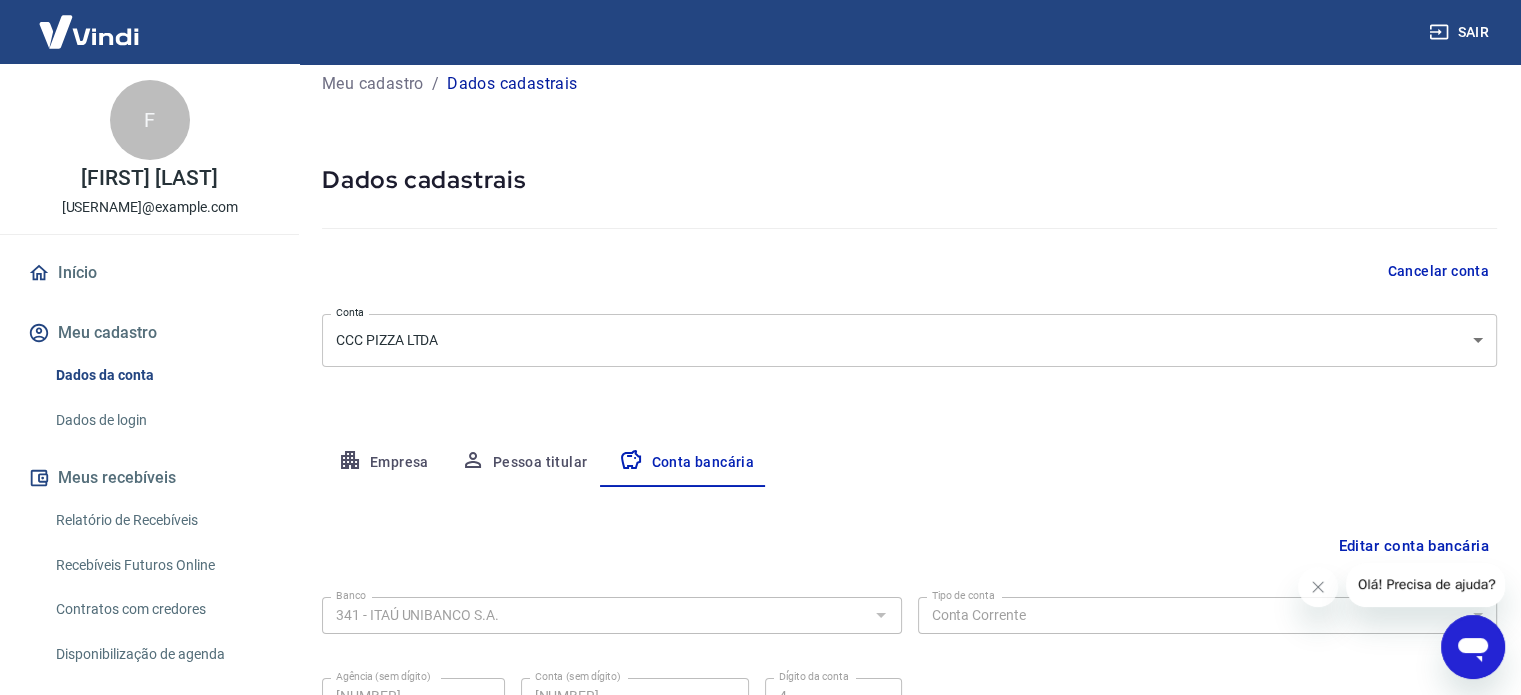 scroll, scrollTop: 215, scrollLeft: 0, axis: vertical 